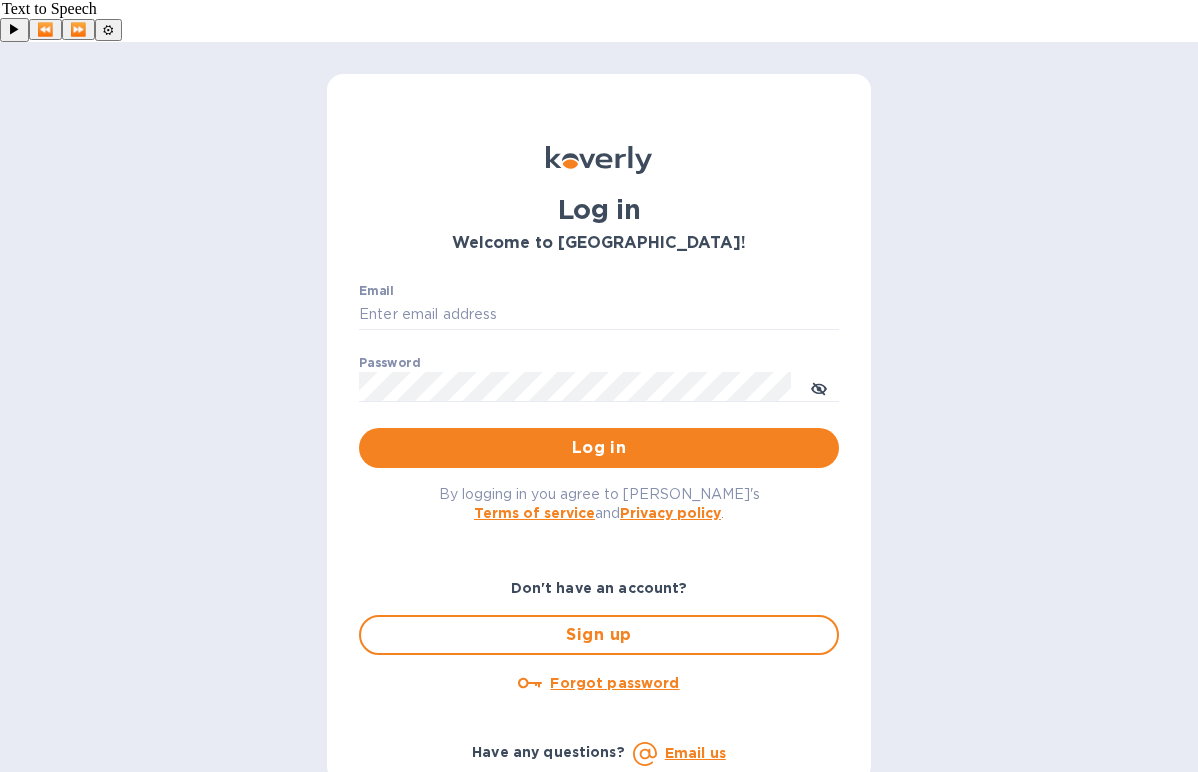 scroll, scrollTop: 0, scrollLeft: 0, axis: both 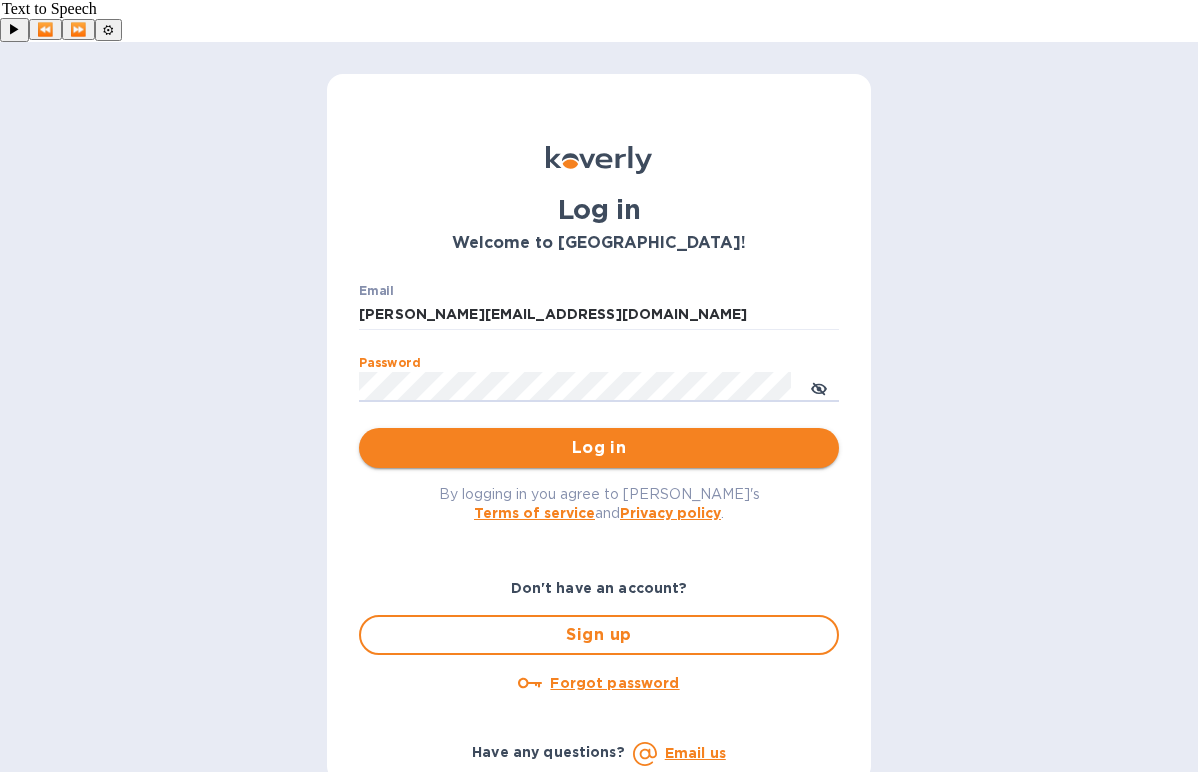 click on "Log in" at bounding box center [599, 448] 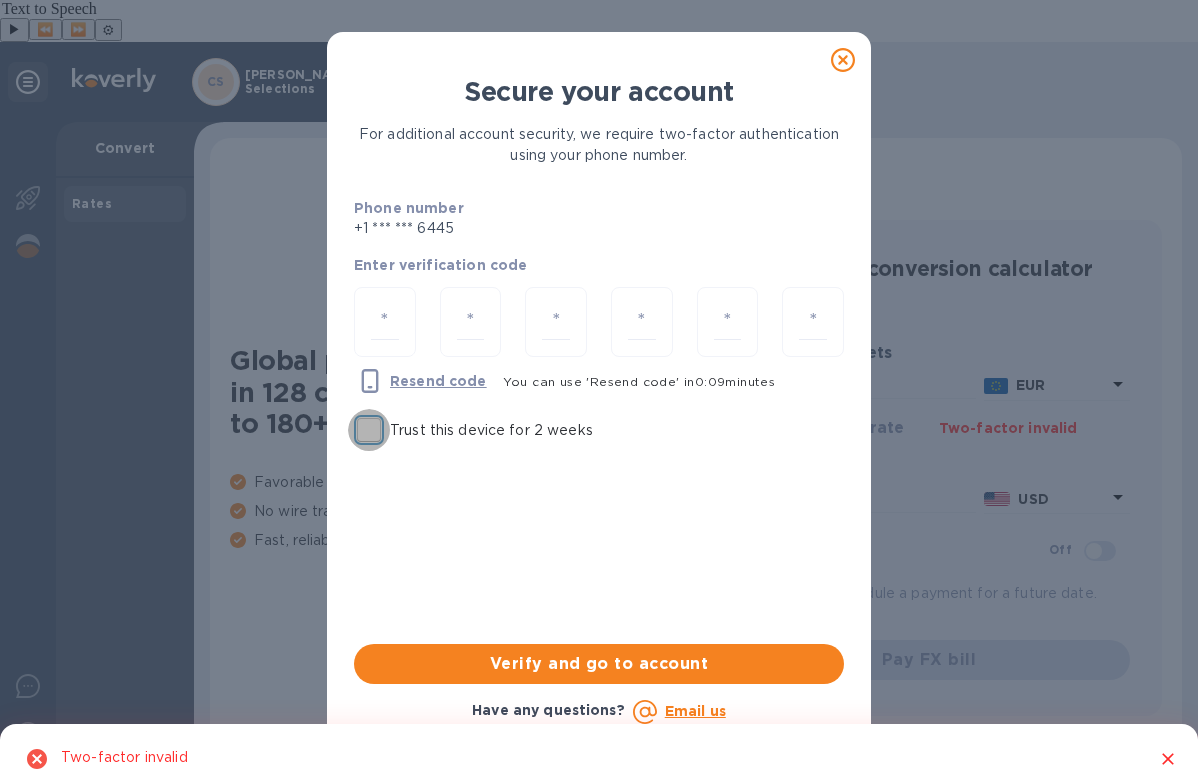 click on "Trust this device for 2 weeks" at bounding box center (369, 430) 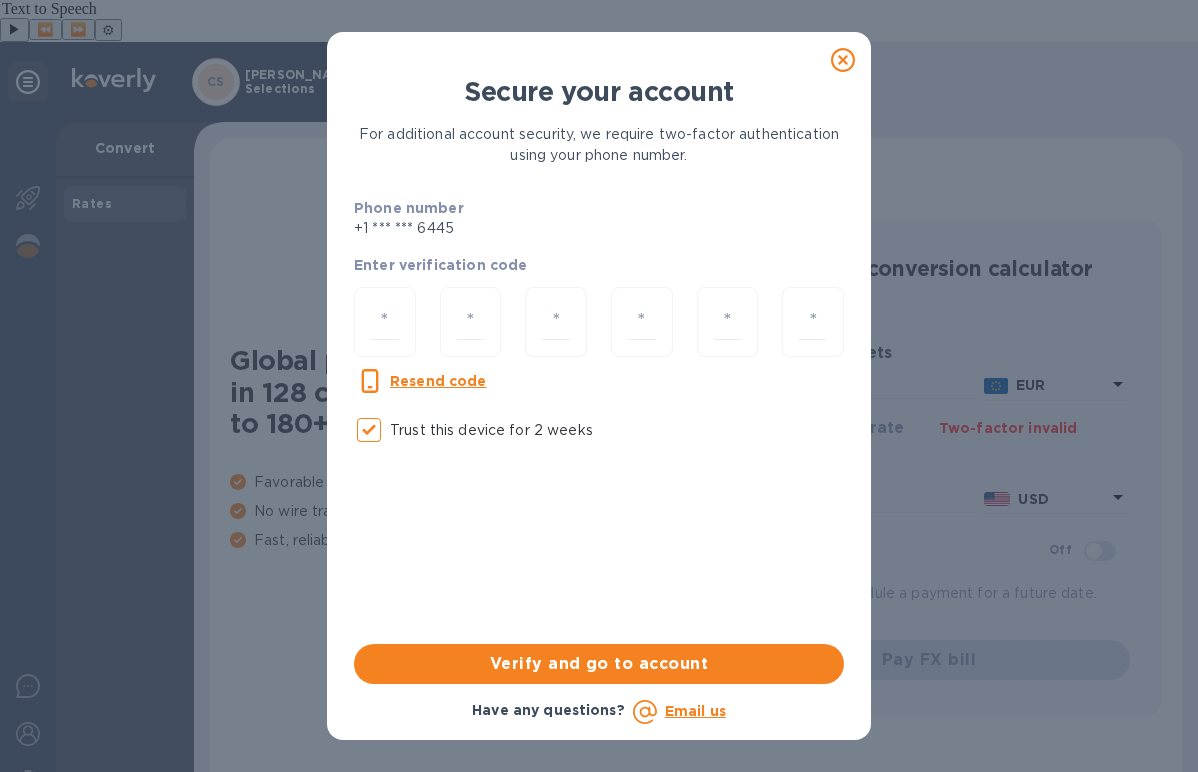 click on "Resend code" at bounding box center (438, 381) 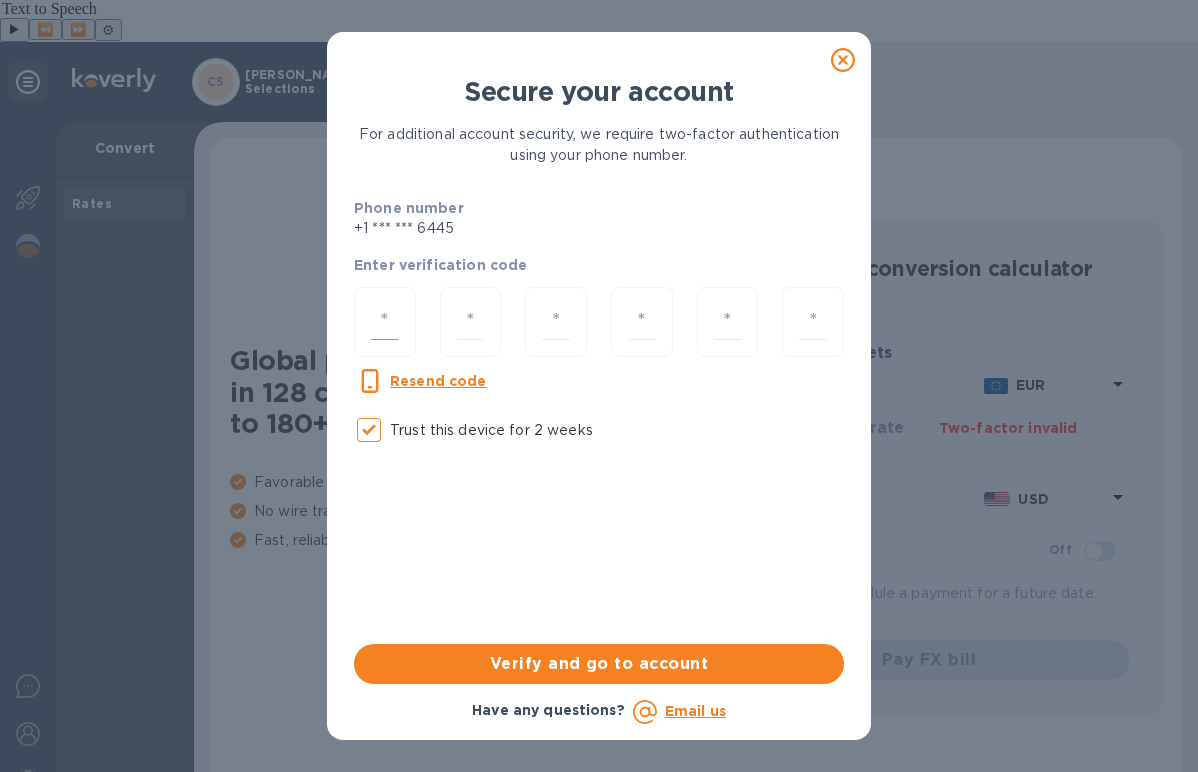 click at bounding box center [385, 322] 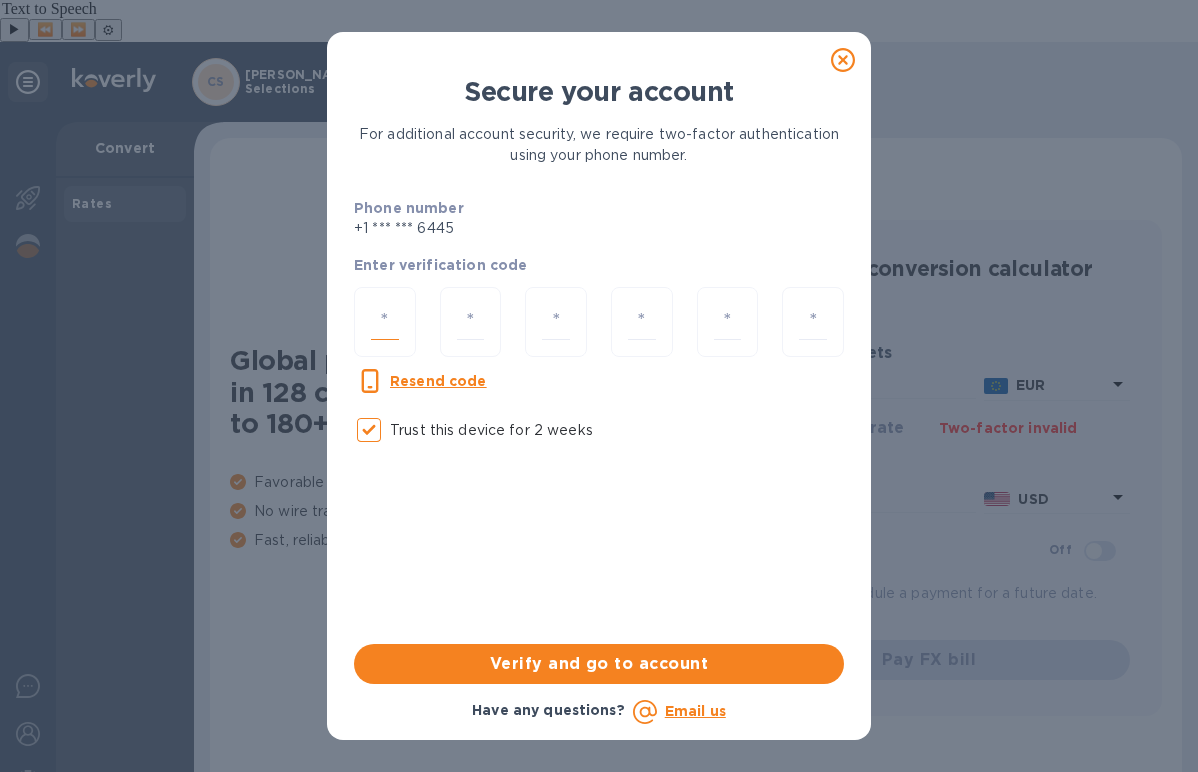 paste on "8" 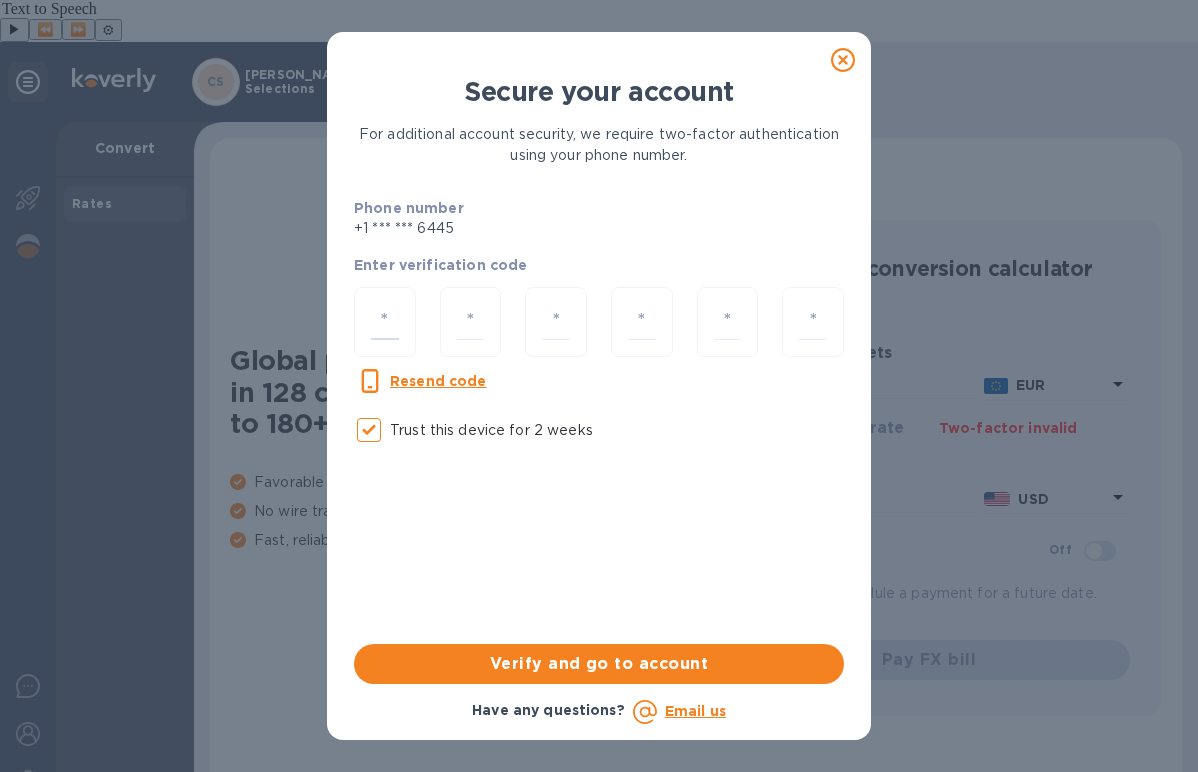 type on "8" 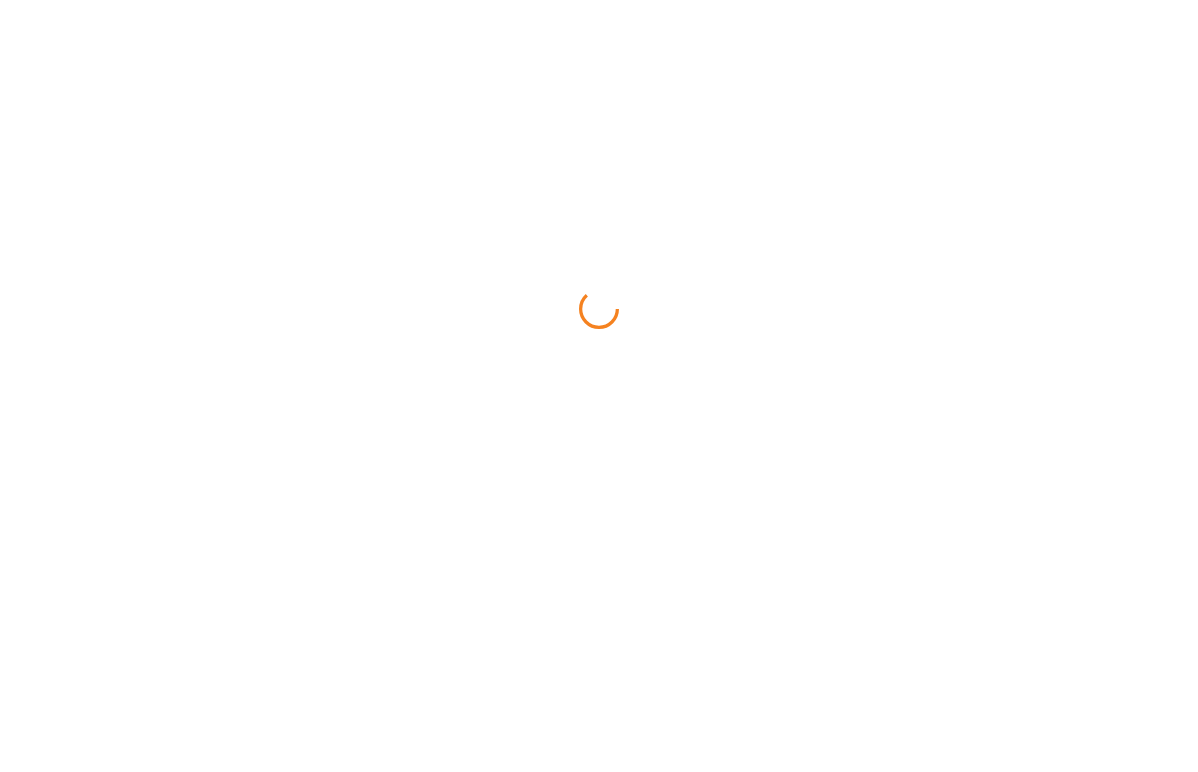 scroll, scrollTop: 0, scrollLeft: 0, axis: both 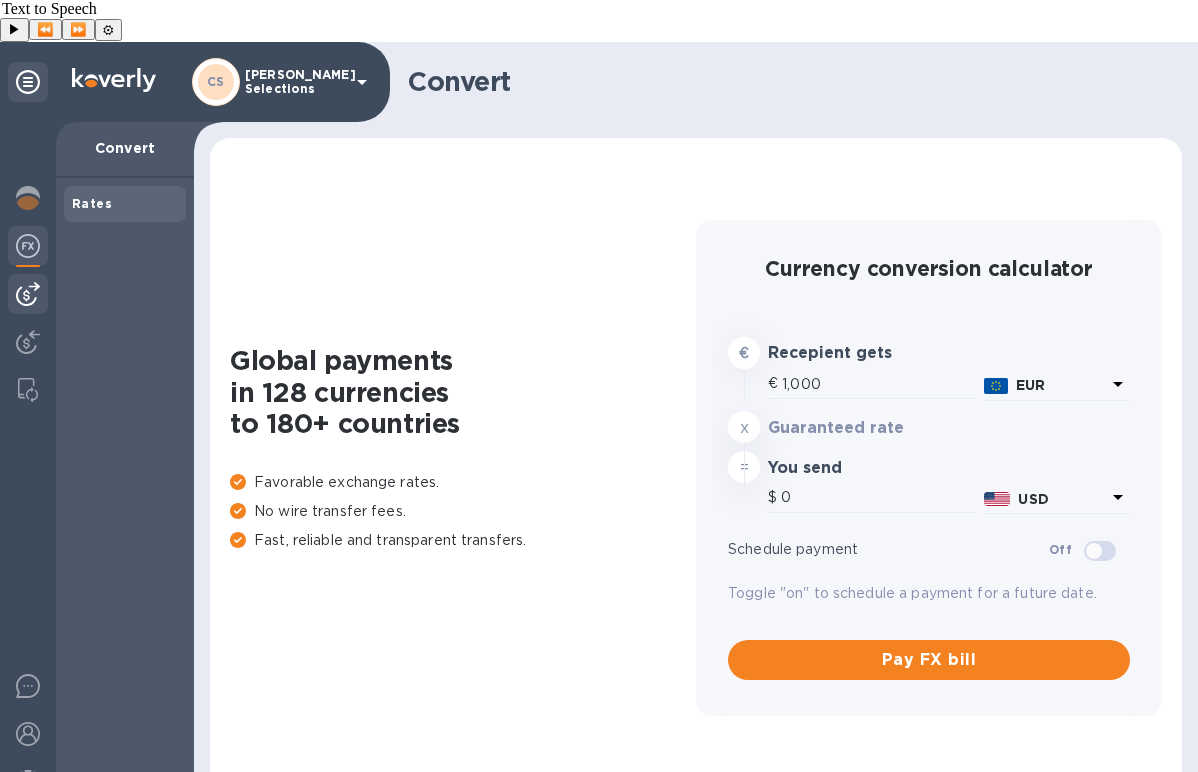 type on "1,187.91" 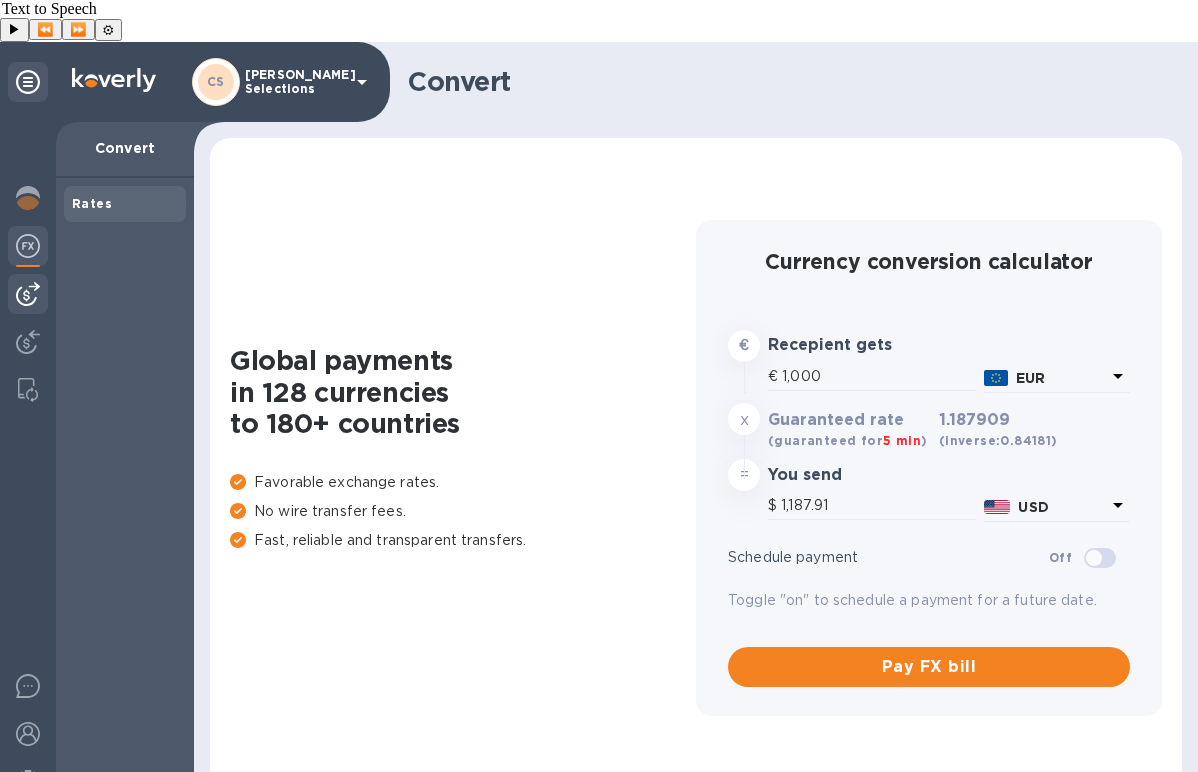 click at bounding box center [28, 294] 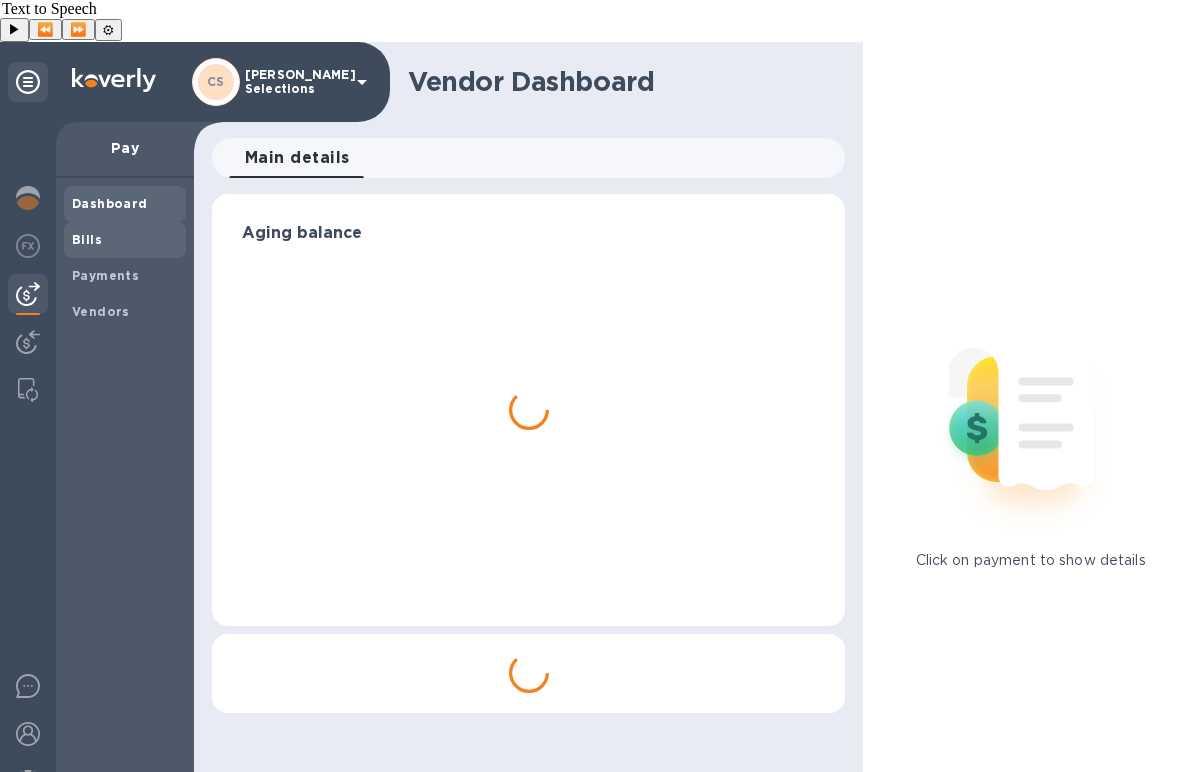 click on "Bills" at bounding box center (125, 240) 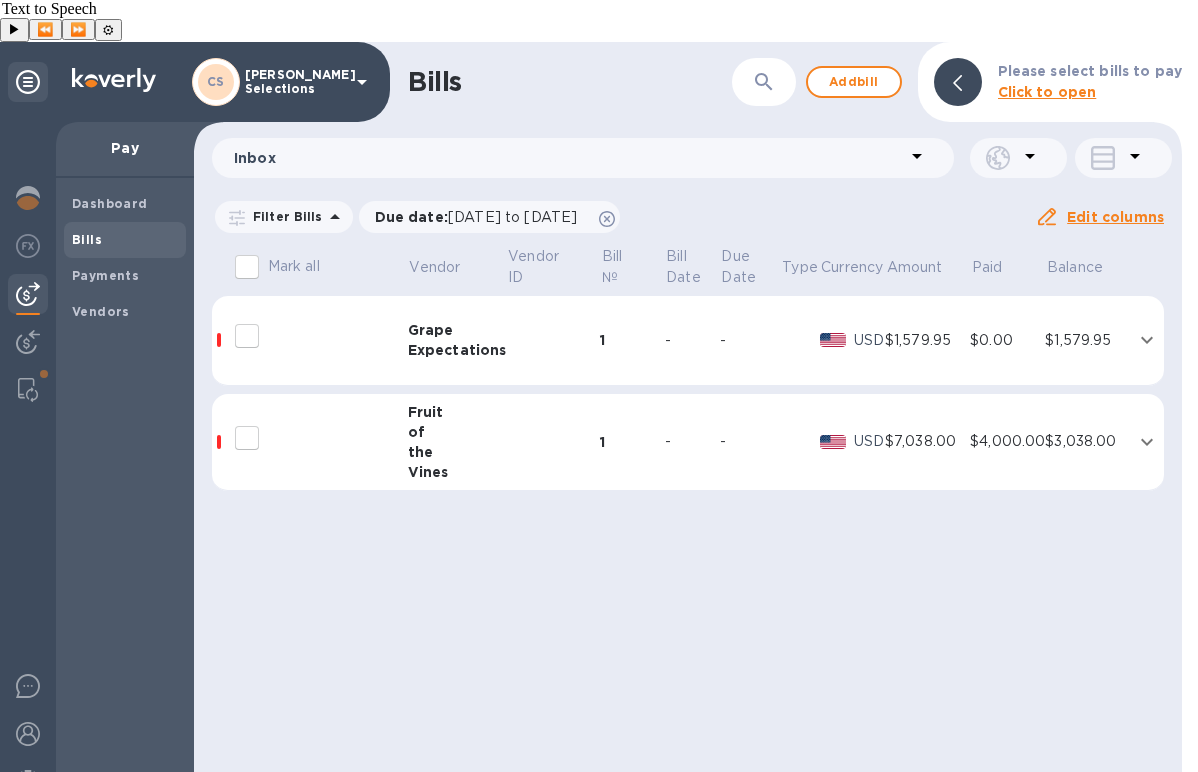 click 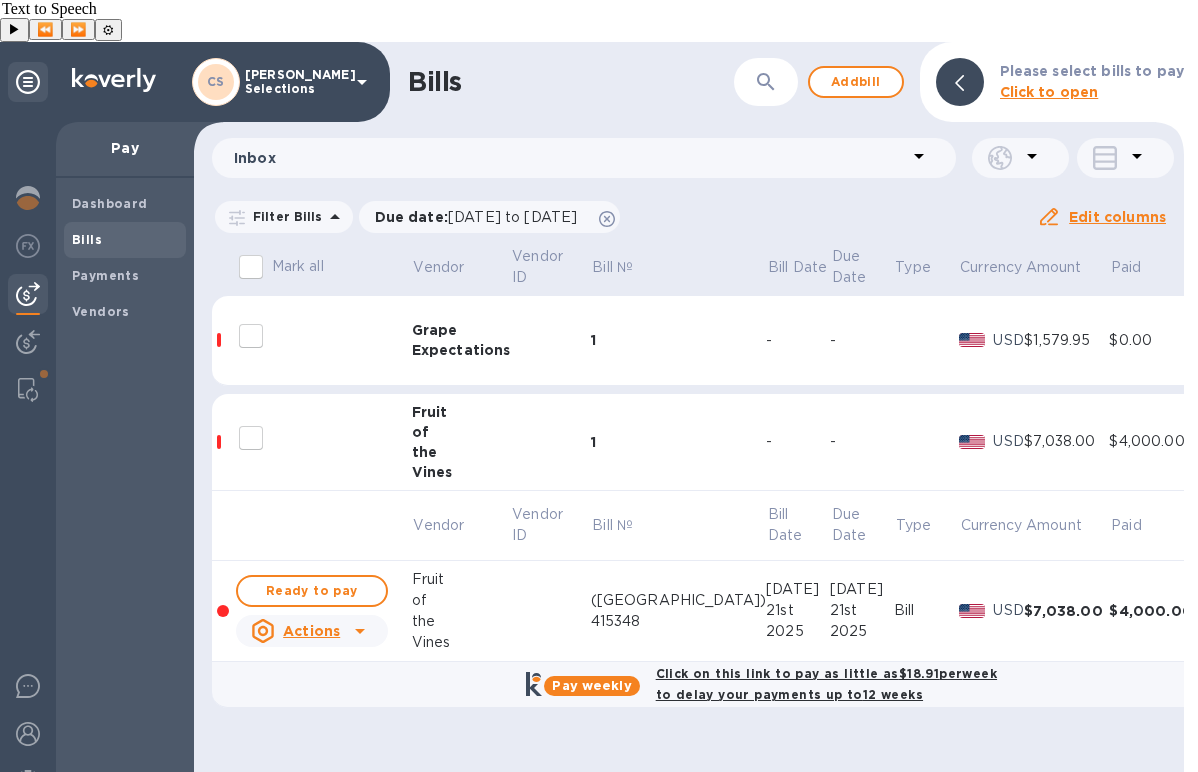 click 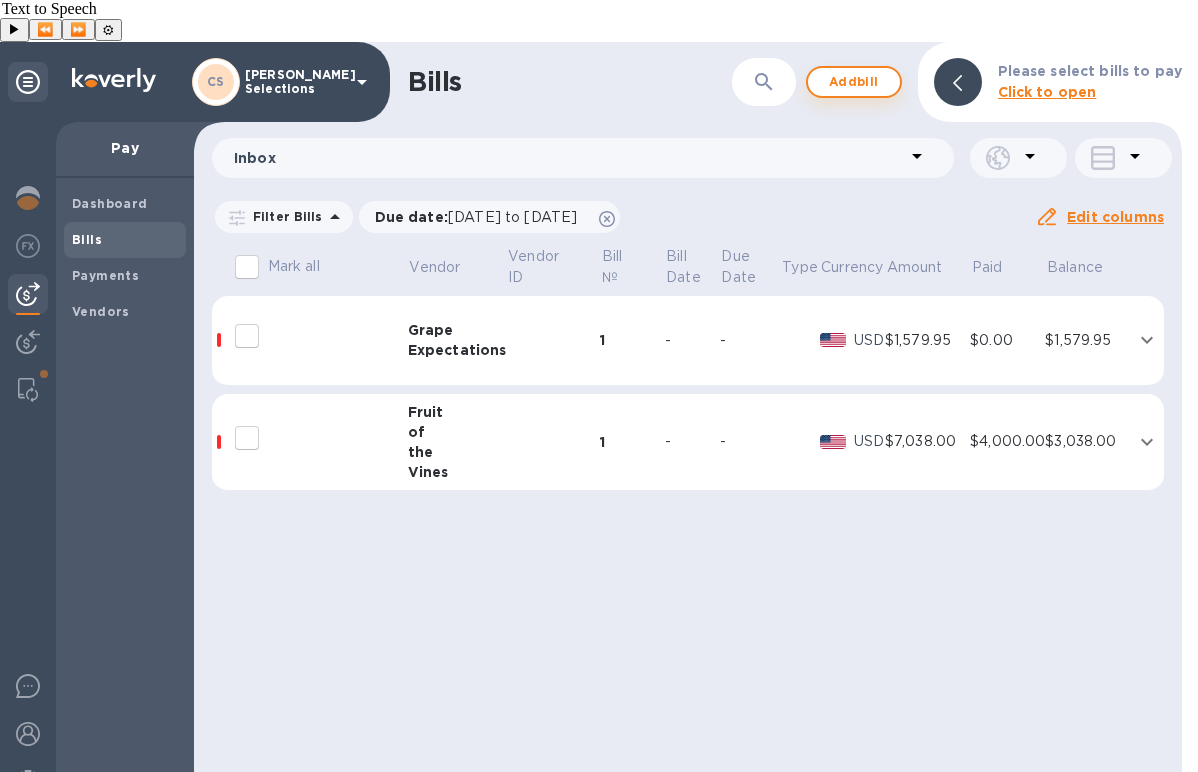 click on "Add   bill" at bounding box center [854, 82] 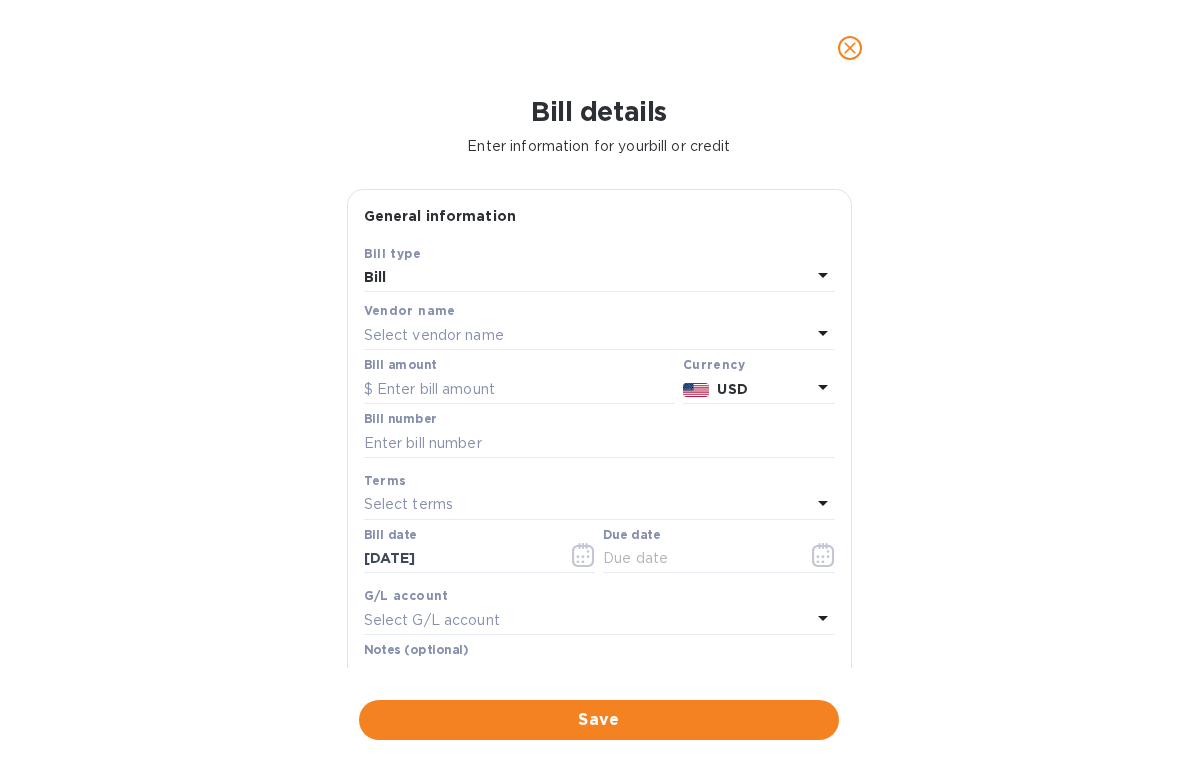 click on "Select vendor name" at bounding box center [587, 335] 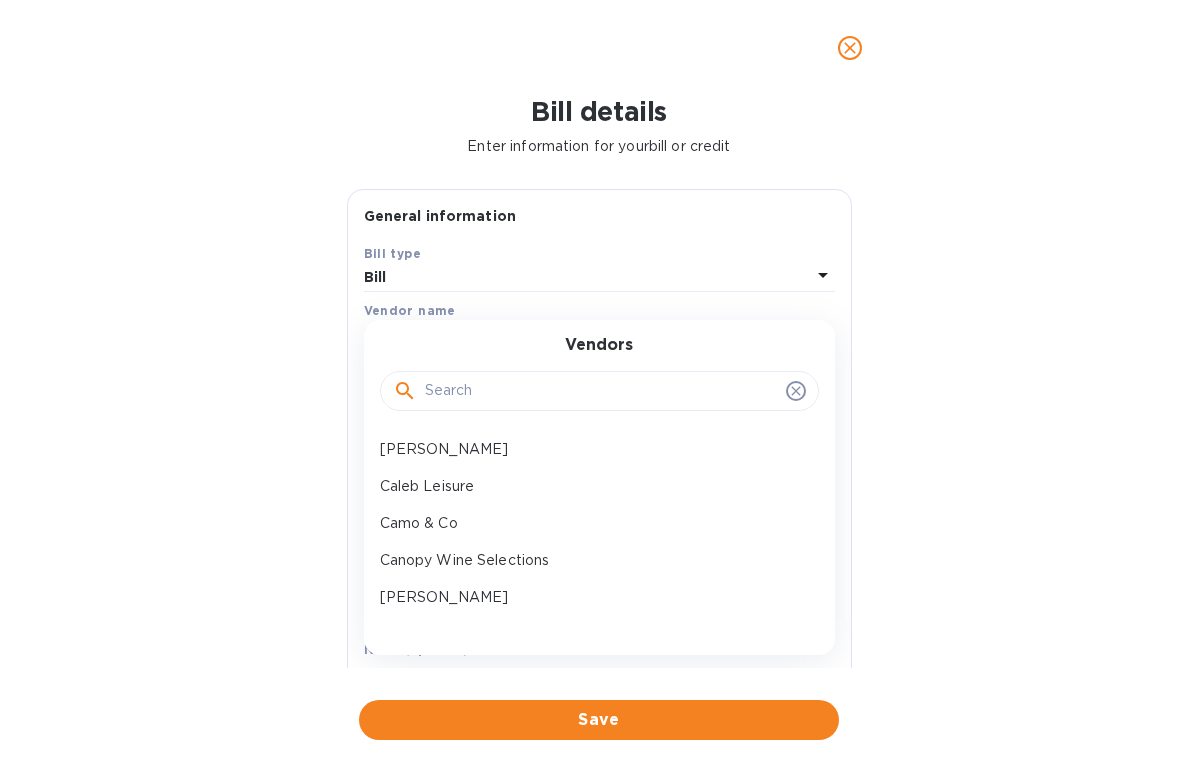 click at bounding box center [601, 391] 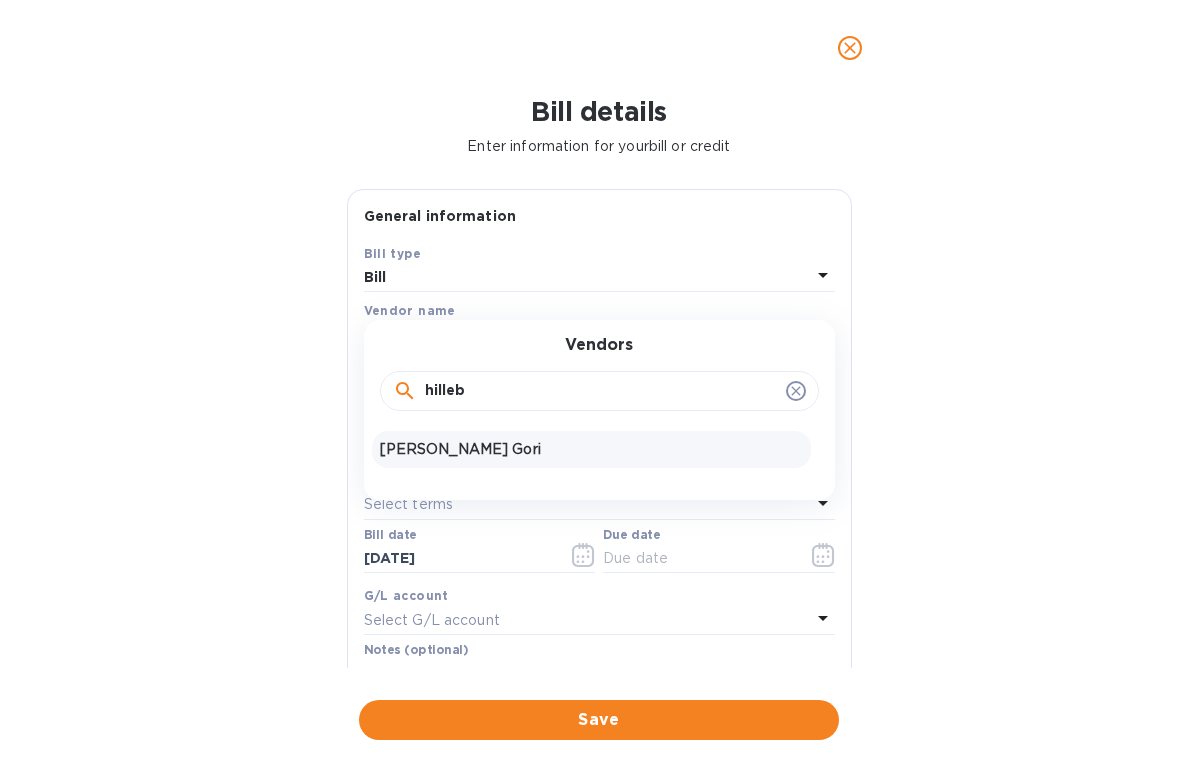 type on "hilleb" 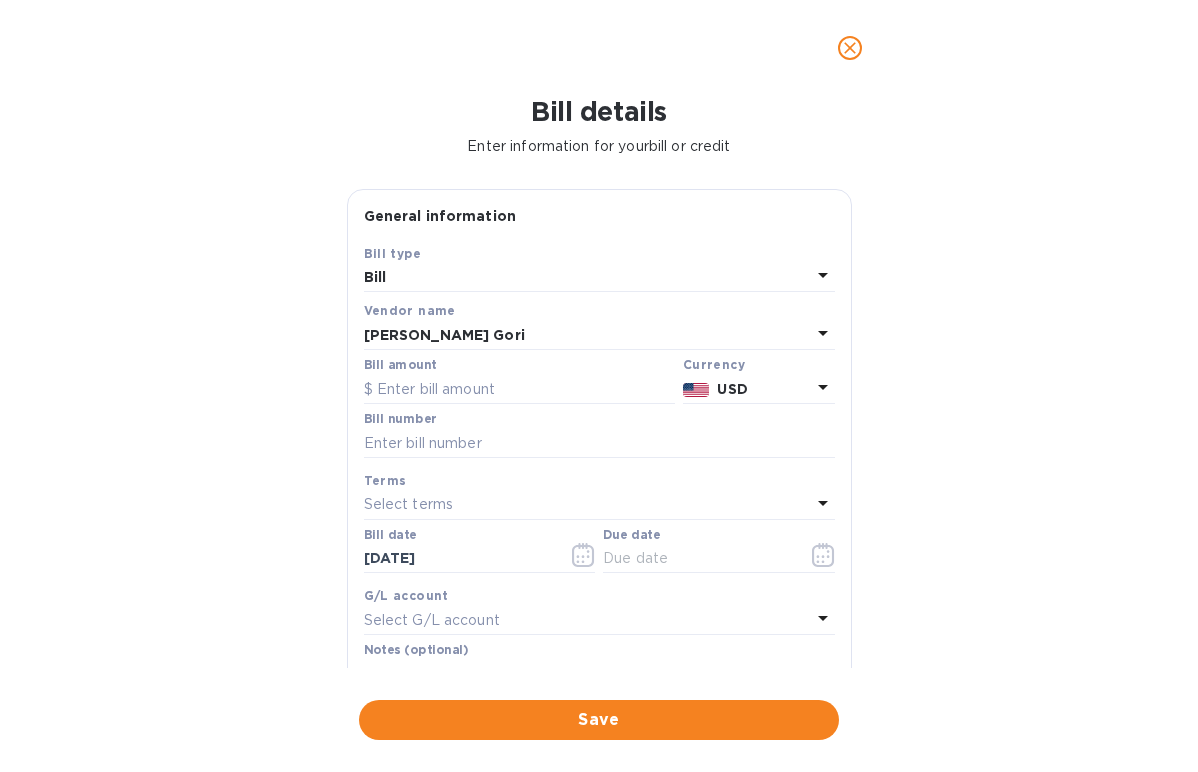 click on "Bill details Enter information for your  bill or credit General information Save Bill type Bill Vendor name Hillebrand Gori Bill amount Currency USD Bill number   Terms Select terms Bill date 07/24/2025   Due date   G/L account Select G/L account Notes (optional)   Bill  image Choose  a bill  and   drag it here Save" at bounding box center (599, 434) 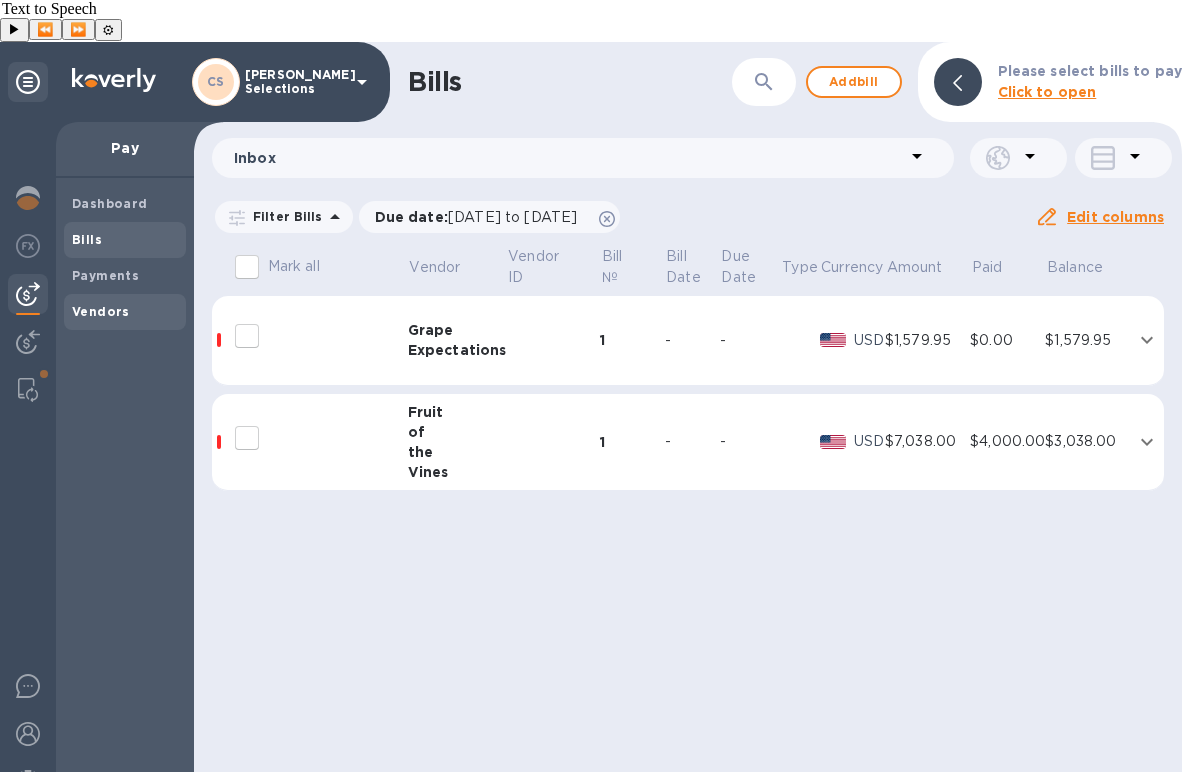 click on "Vendors" at bounding box center (101, 311) 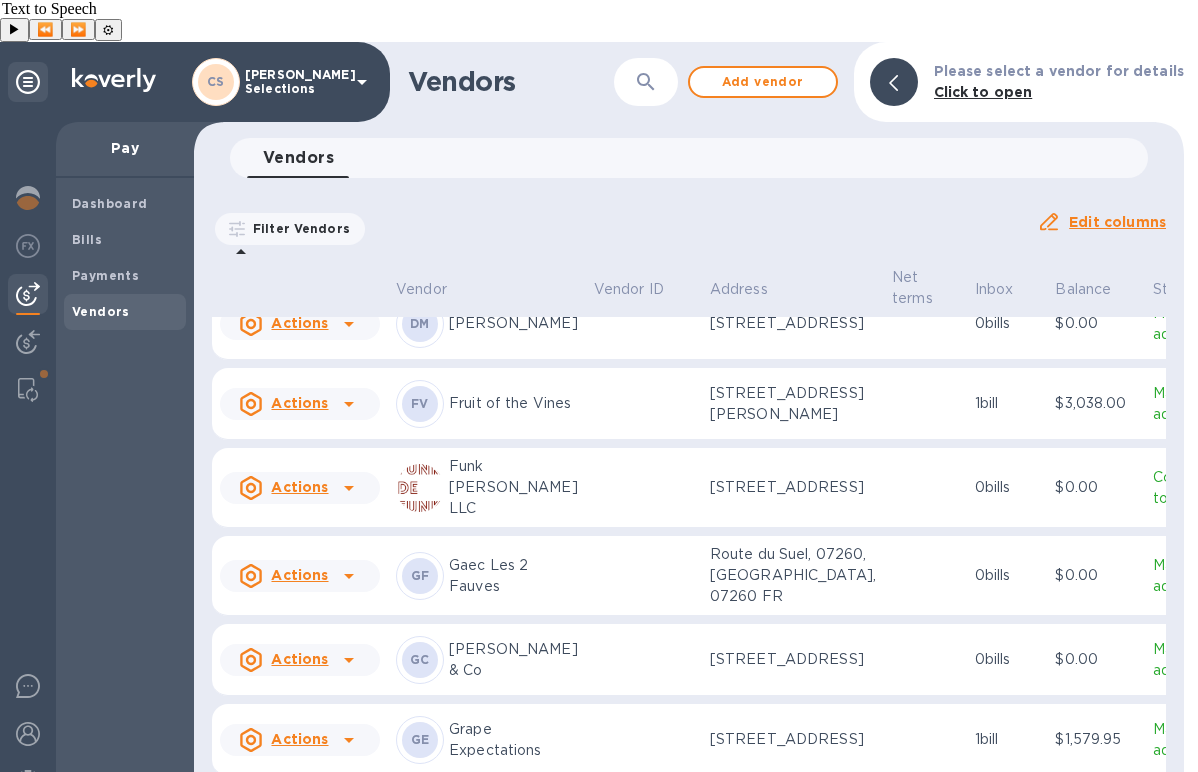 scroll, scrollTop: 1031, scrollLeft: 0, axis: vertical 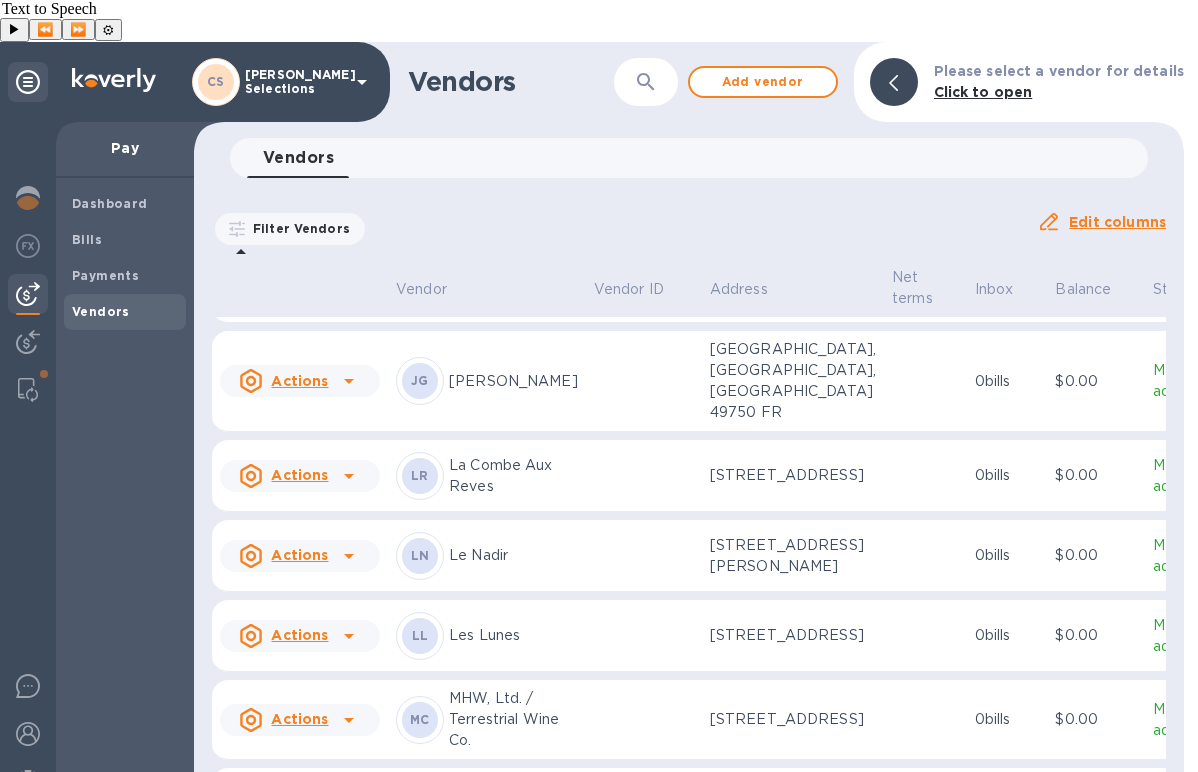 click at bounding box center [349, 287] 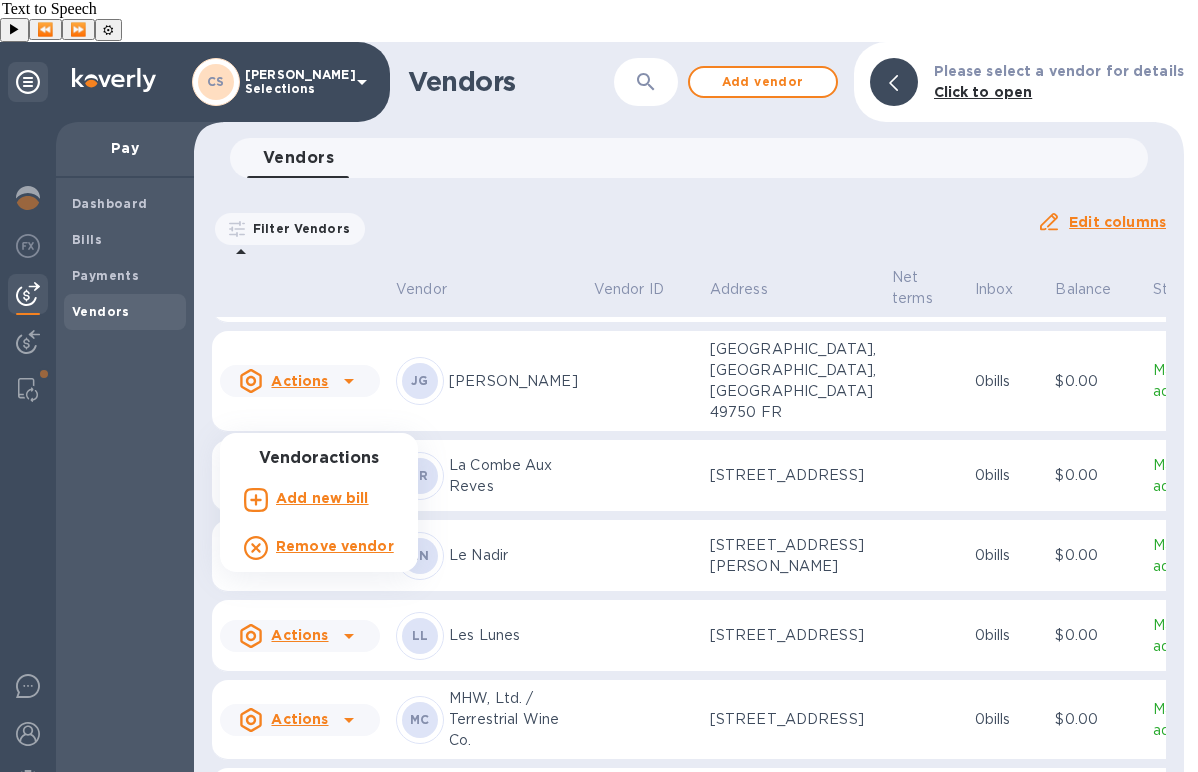click at bounding box center (599, 386) 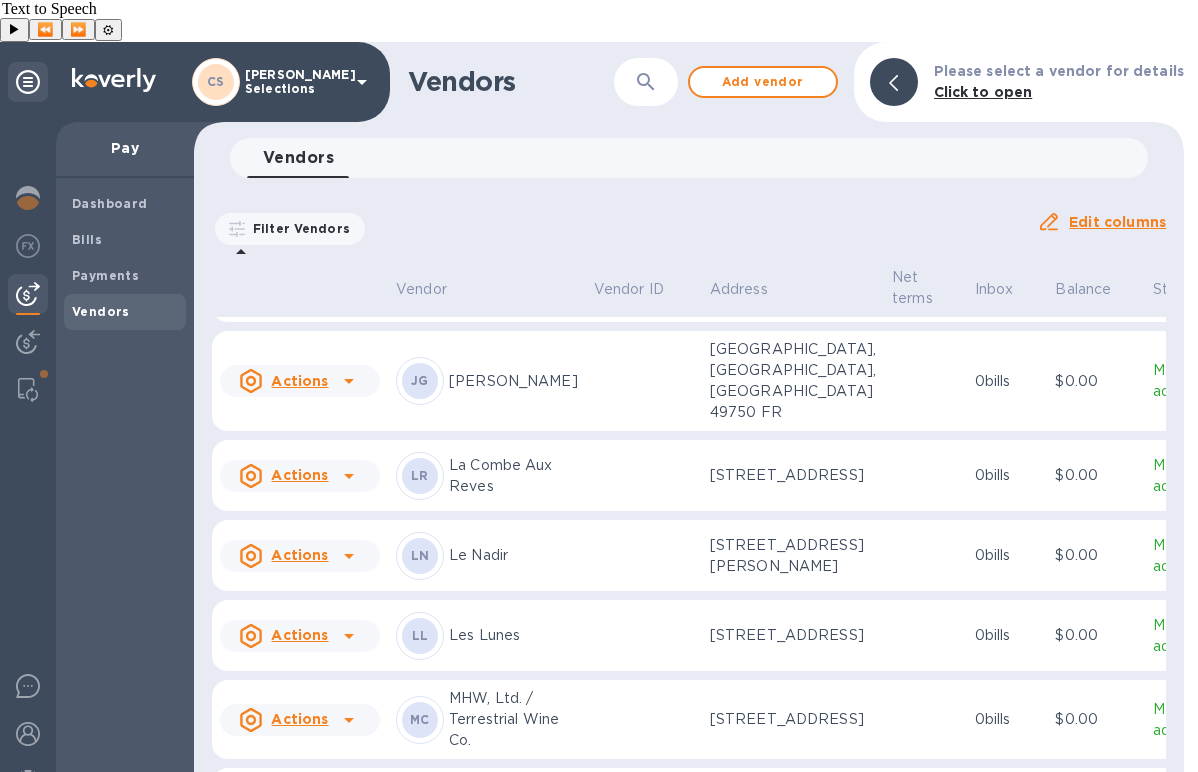 click at bounding box center [644, 287] 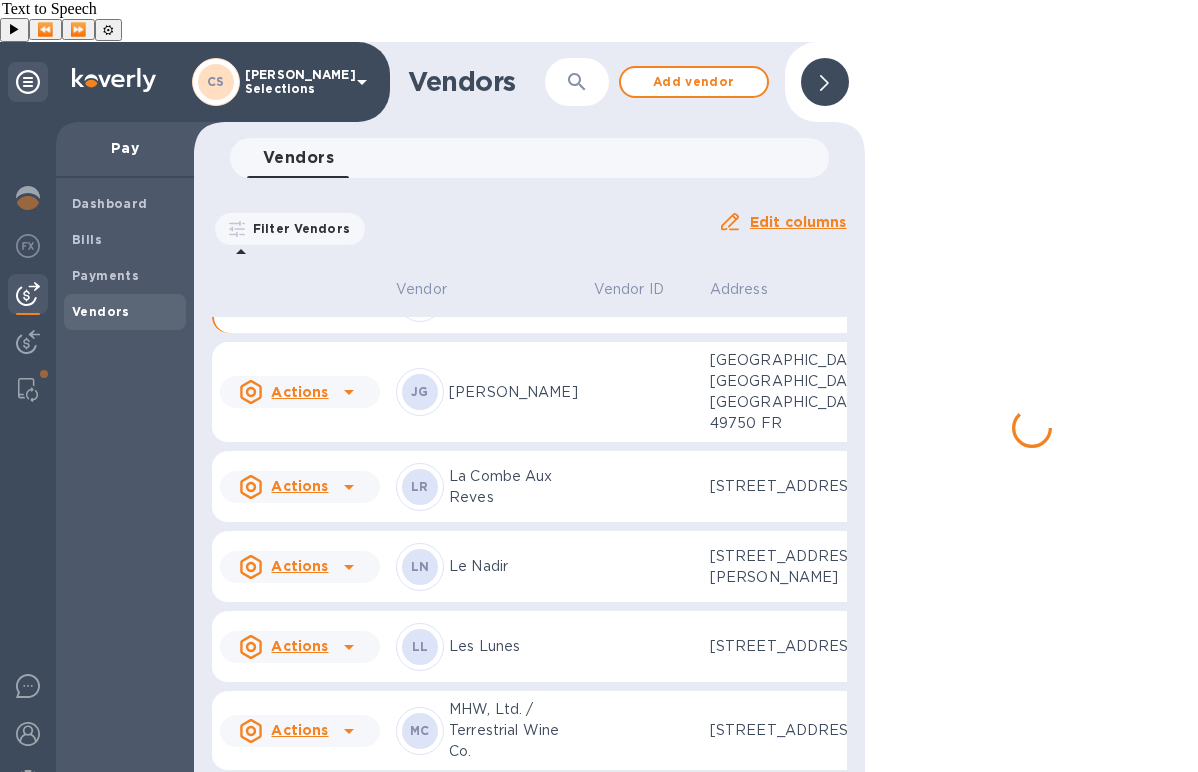 scroll, scrollTop: 1084, scrollLeft: 0, axis: vertical 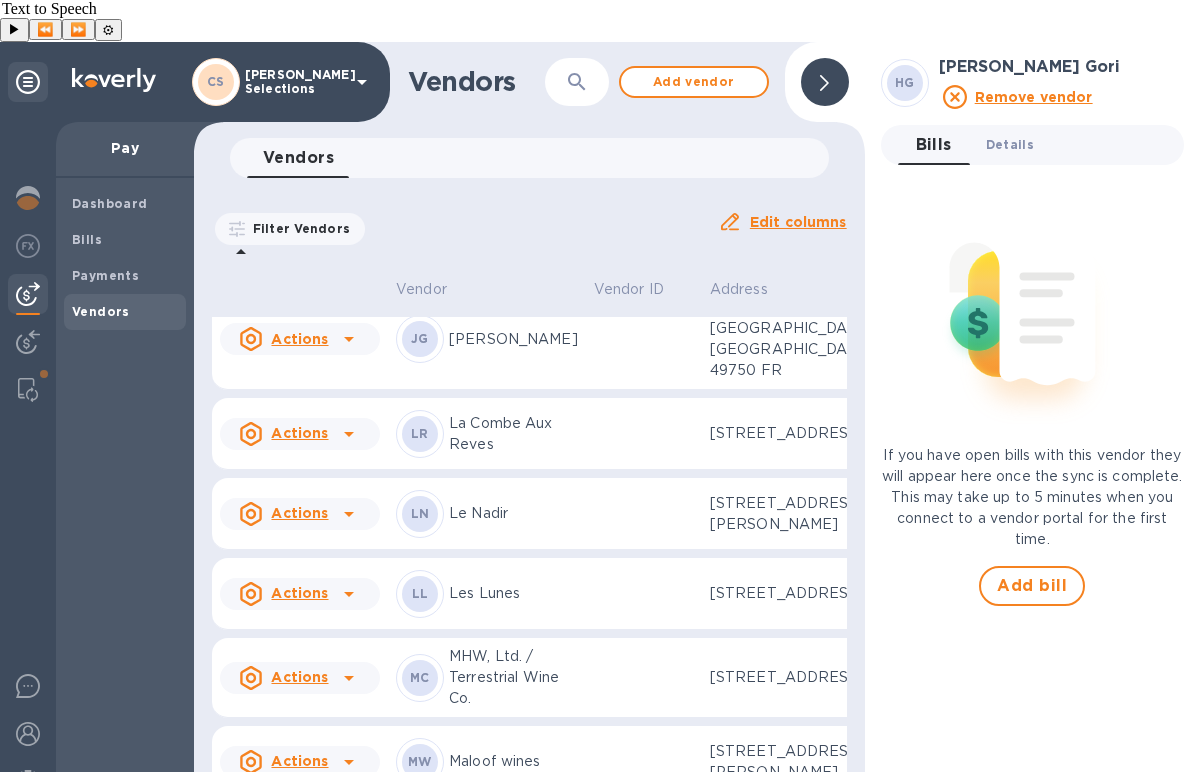 click on "Details 0" at bounding box center [1010, 144] 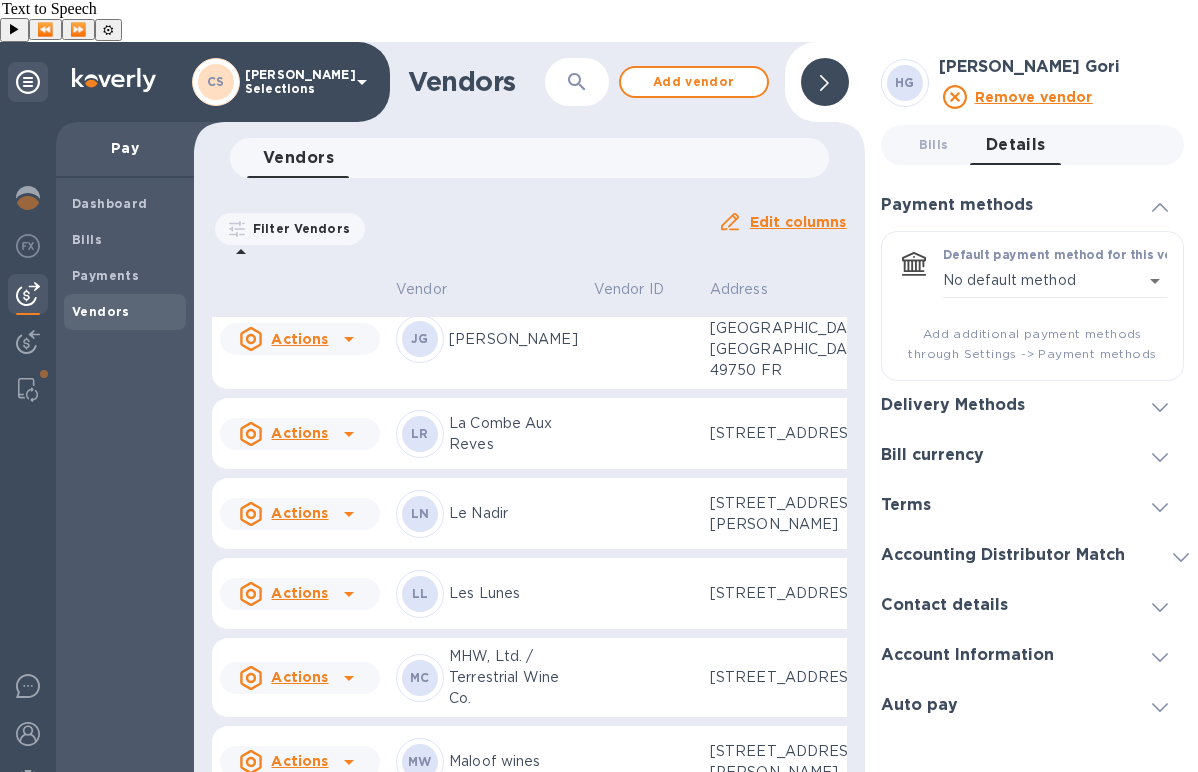 click at bounding box center (1160, 406) 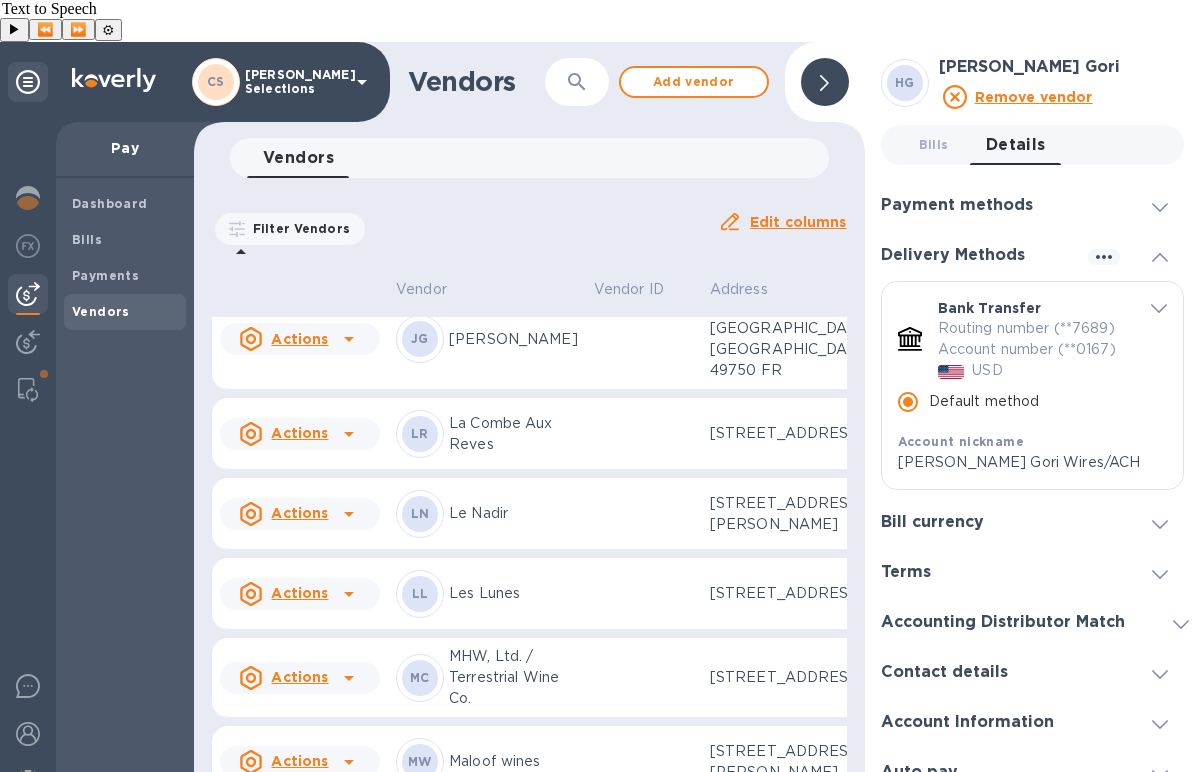 scroll, scrollTop: 0, scrollLeft: 0, axis: both 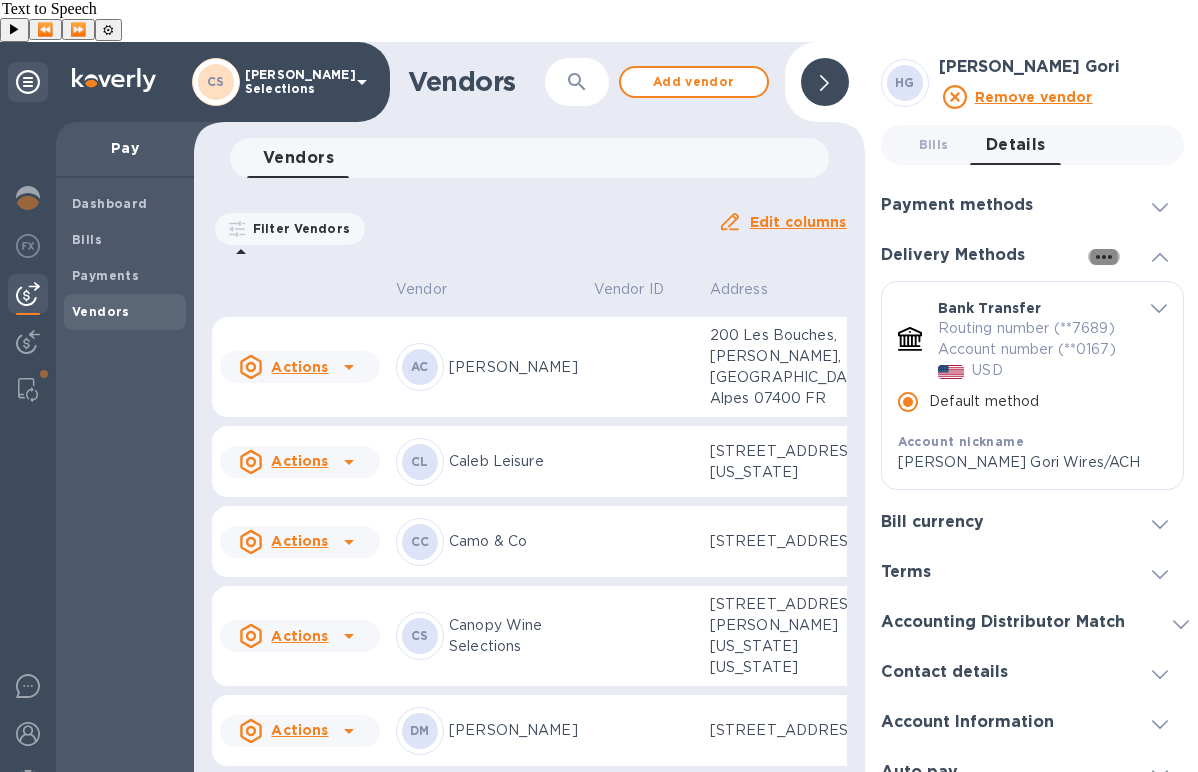 click 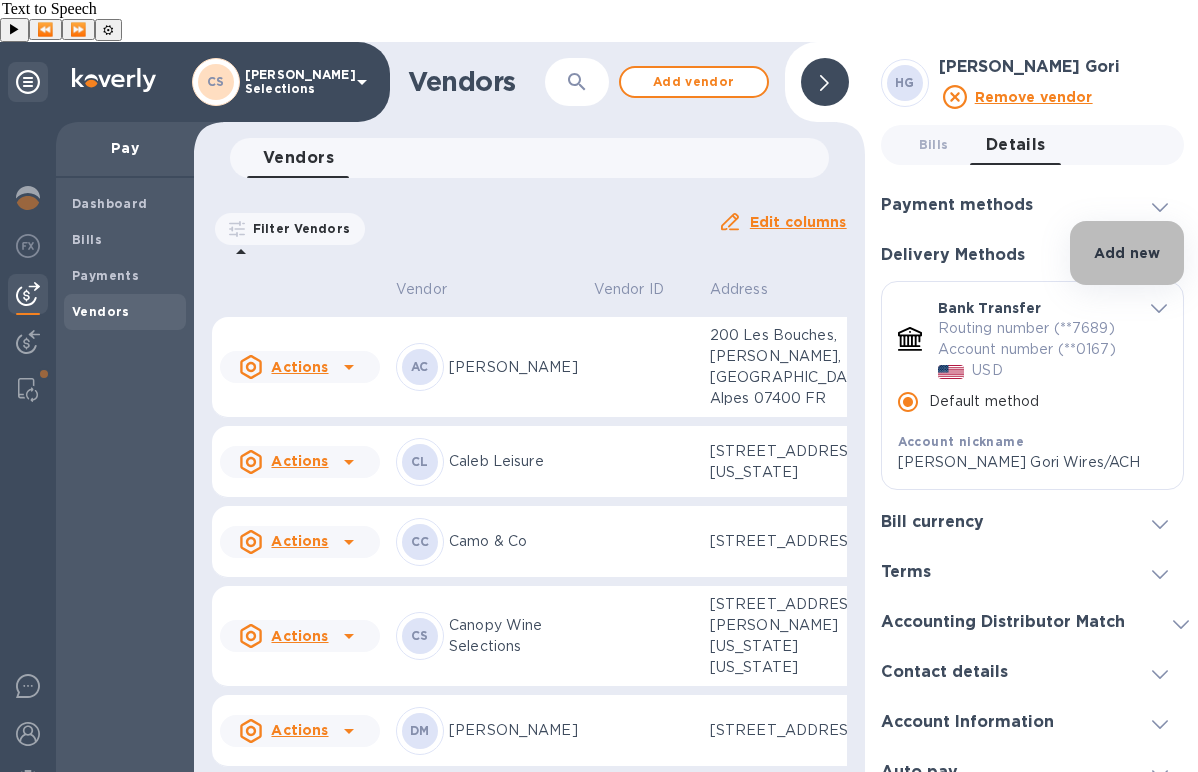 click on "Add new" at bounding box center (1127, 253) 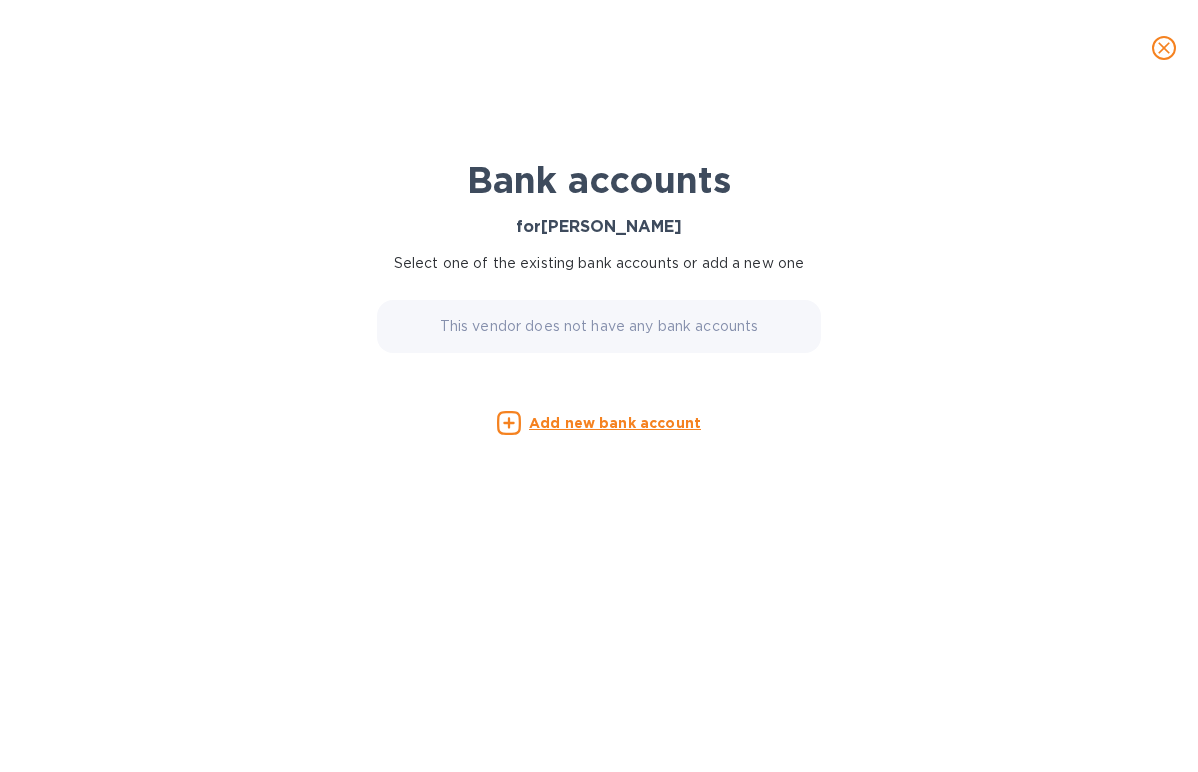 click on "Add new bank account" at bounding box center (615, 423) 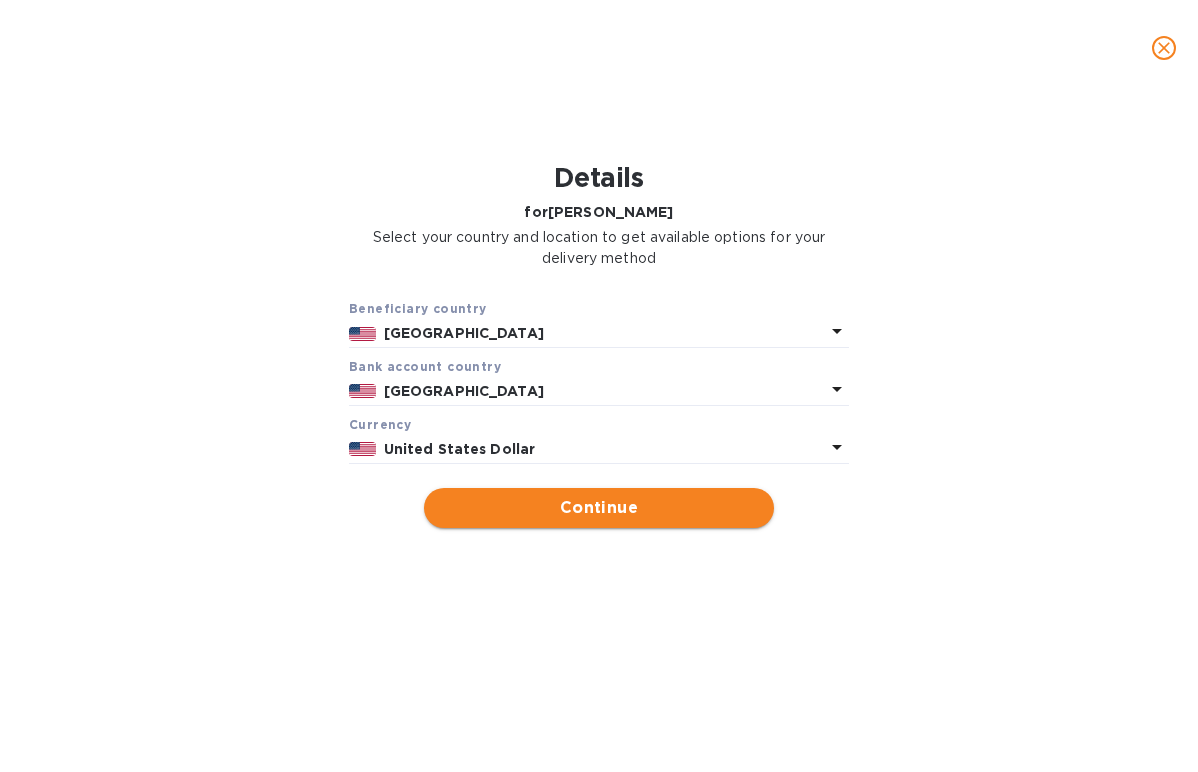 click on "Continue" at bounding box center [599, 508] 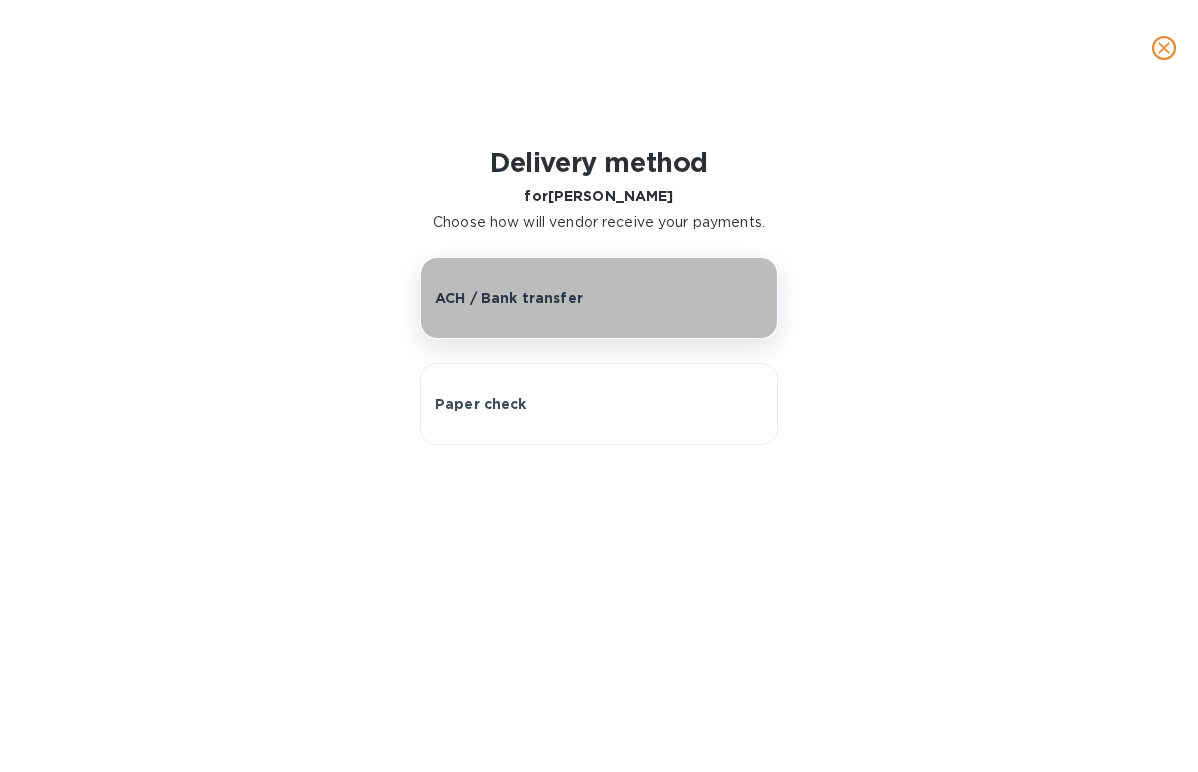 click on "ACH / Bank transfer" at bounding box center (599, 298) 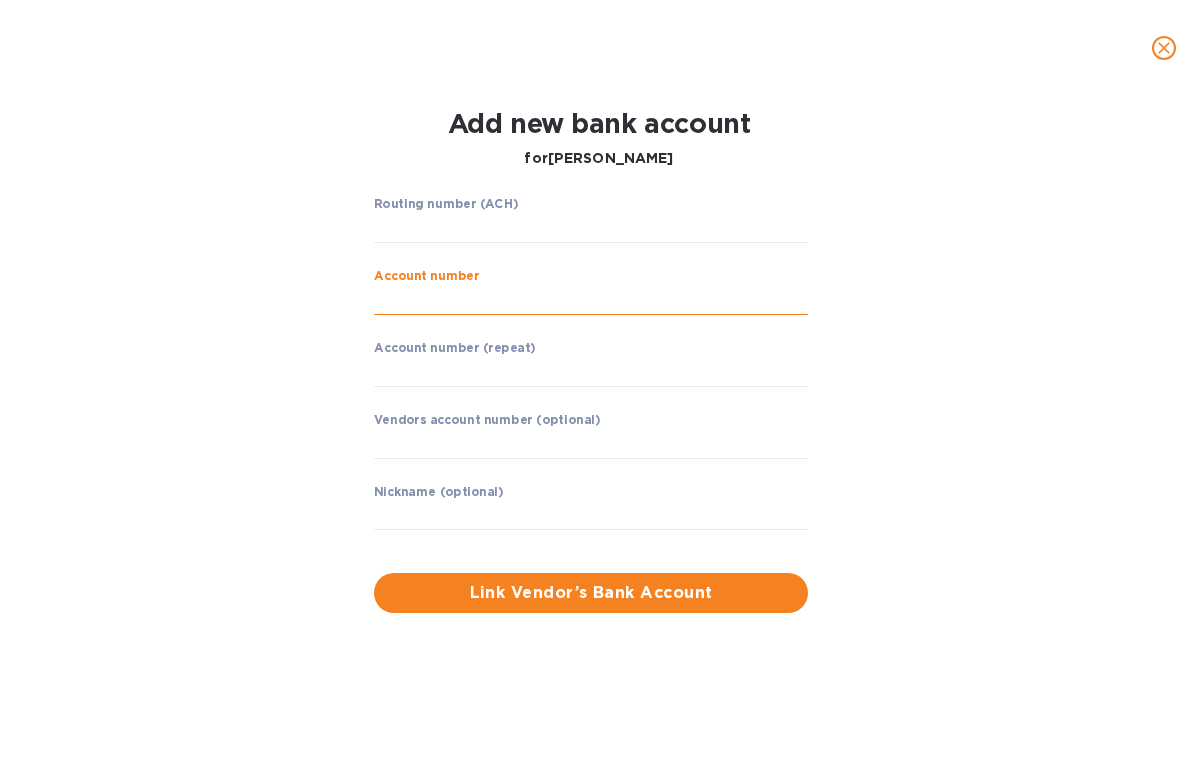 click at bounding box center (591, 300) 